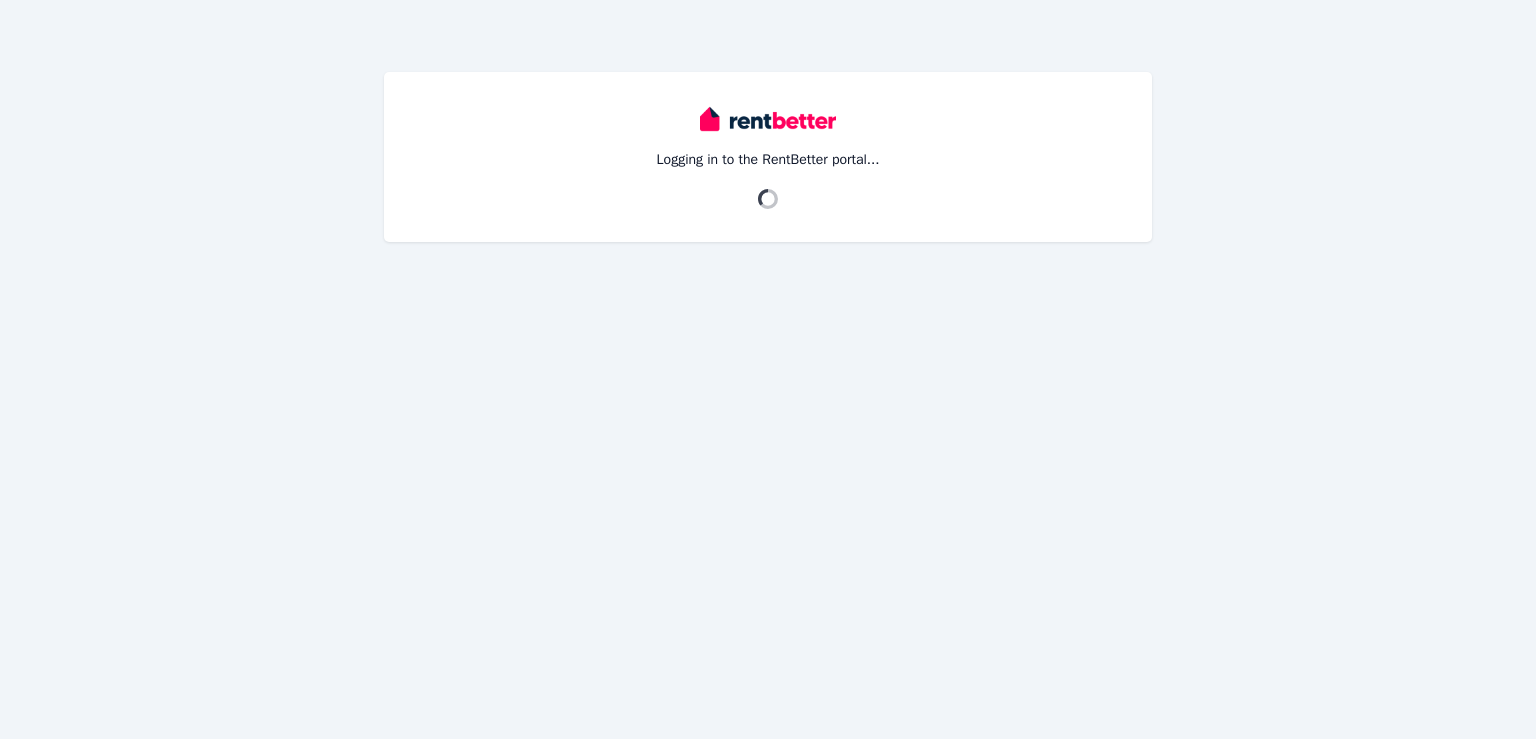 scroll, scrollTop: 0, scrollLeft: 0, axis: both 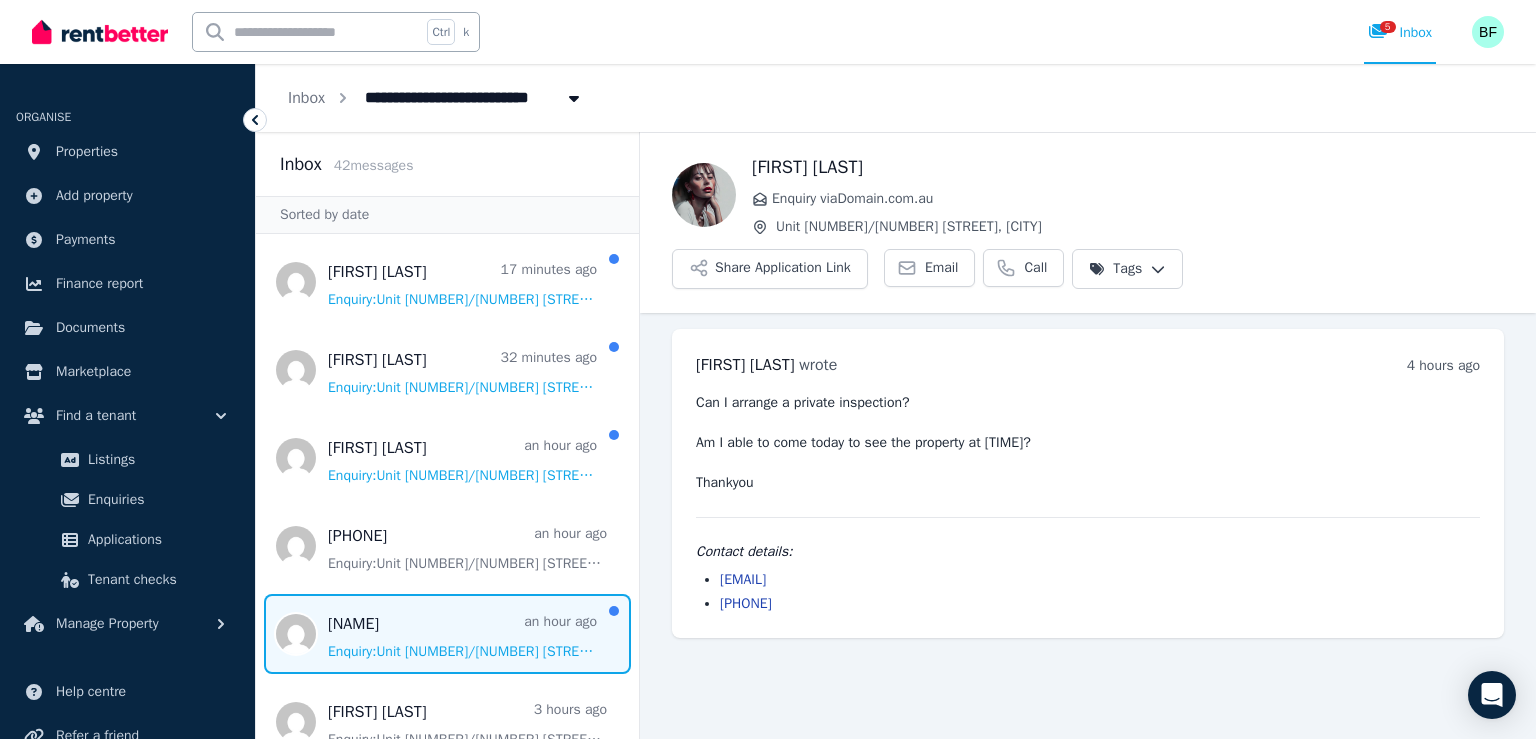 click at bounding box center [447, 634] 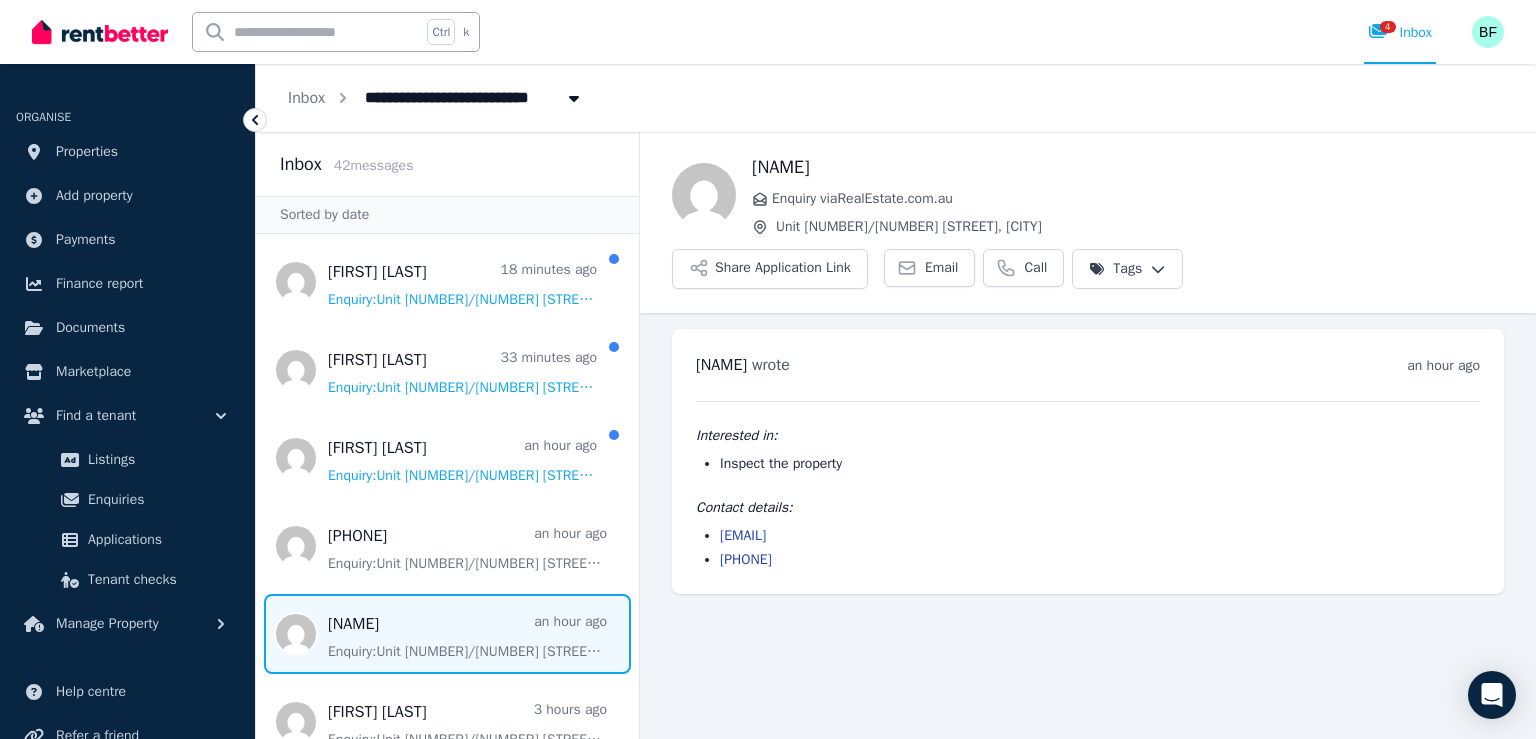 click on "0483 396 069" at bounding box center [746, 559] 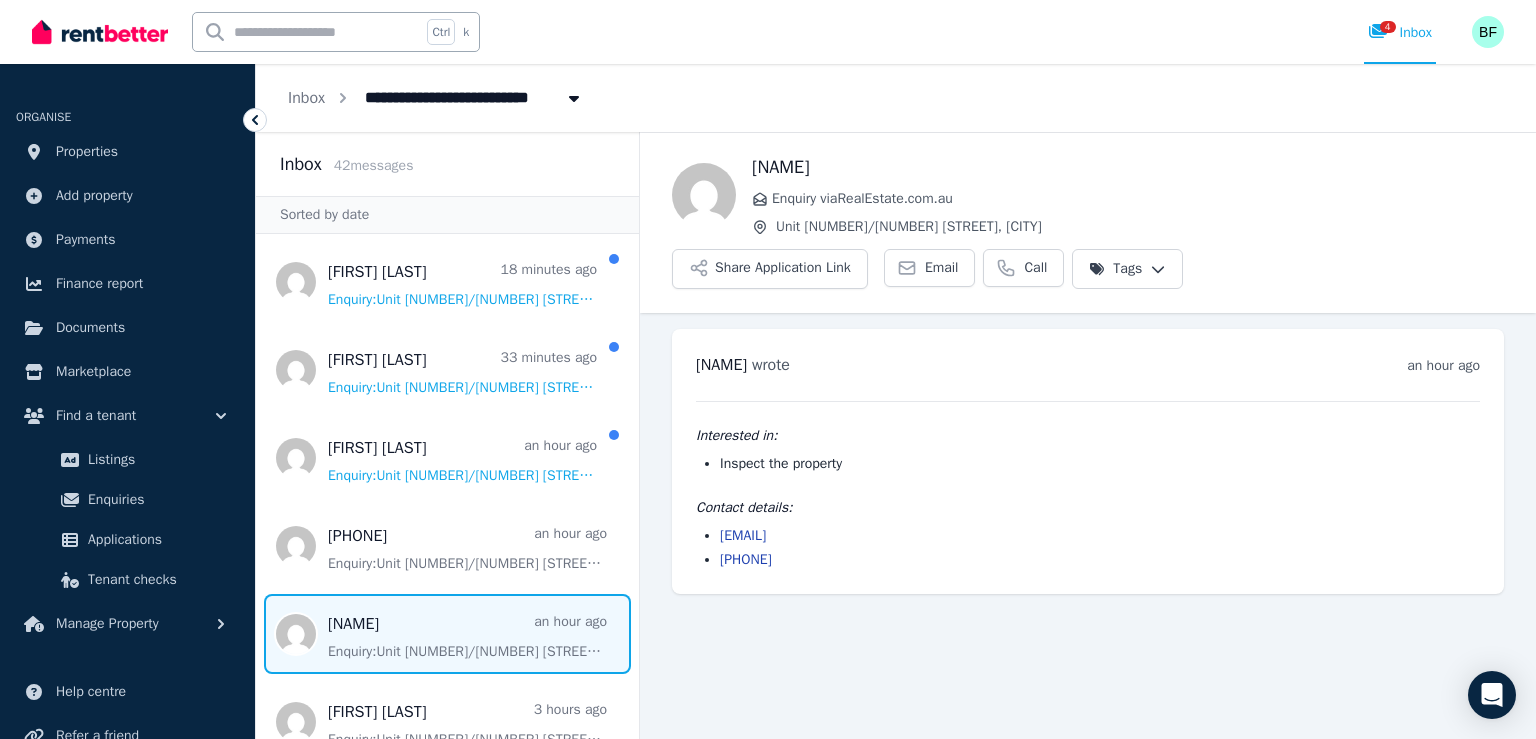 click on "amy.louisa@y7mail.com" at bounding box center [743, 535] 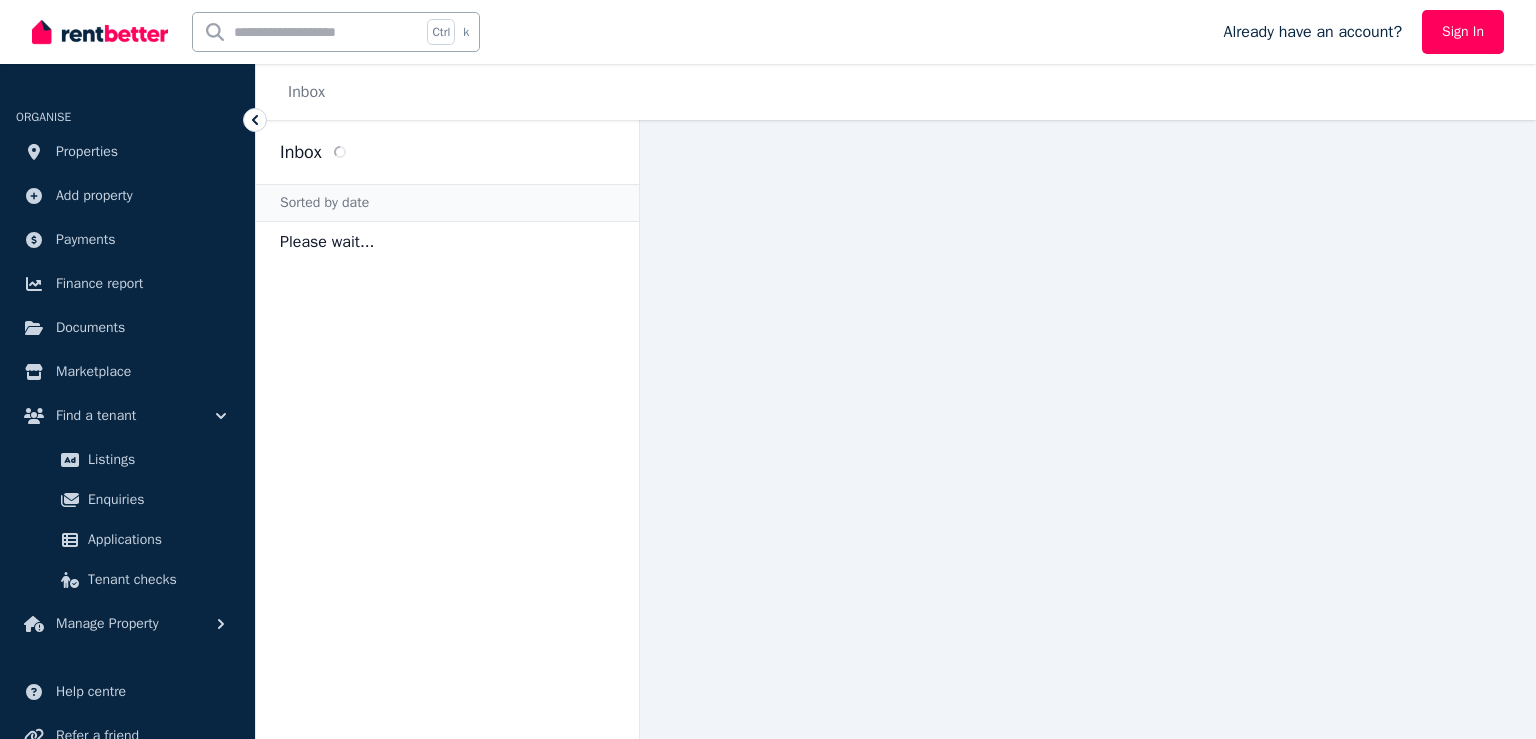 scroll, scrollTop: 0, scrollLeft: 0, axis: both 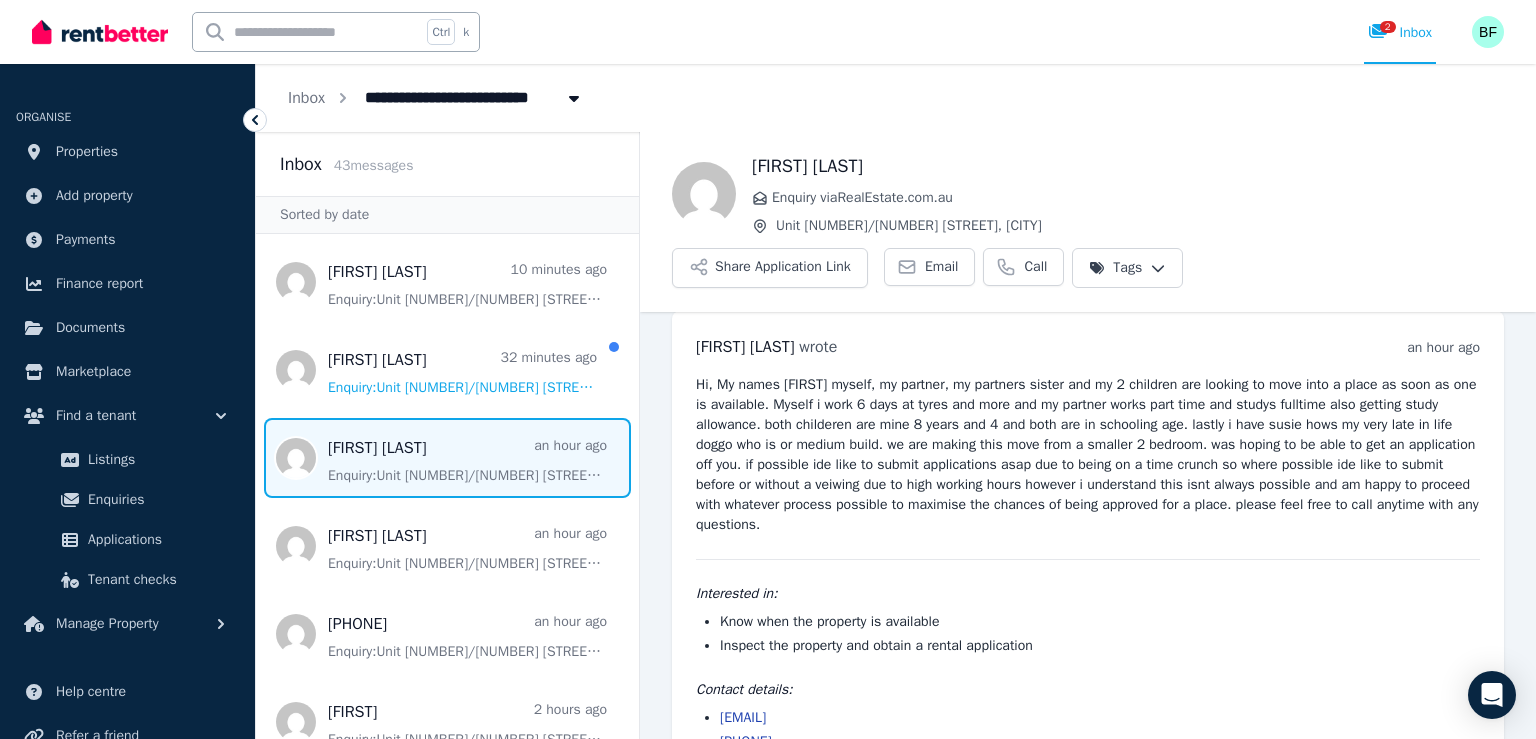 click on "bailey.geldard@gmail.com" at bounding box center (743, 717) 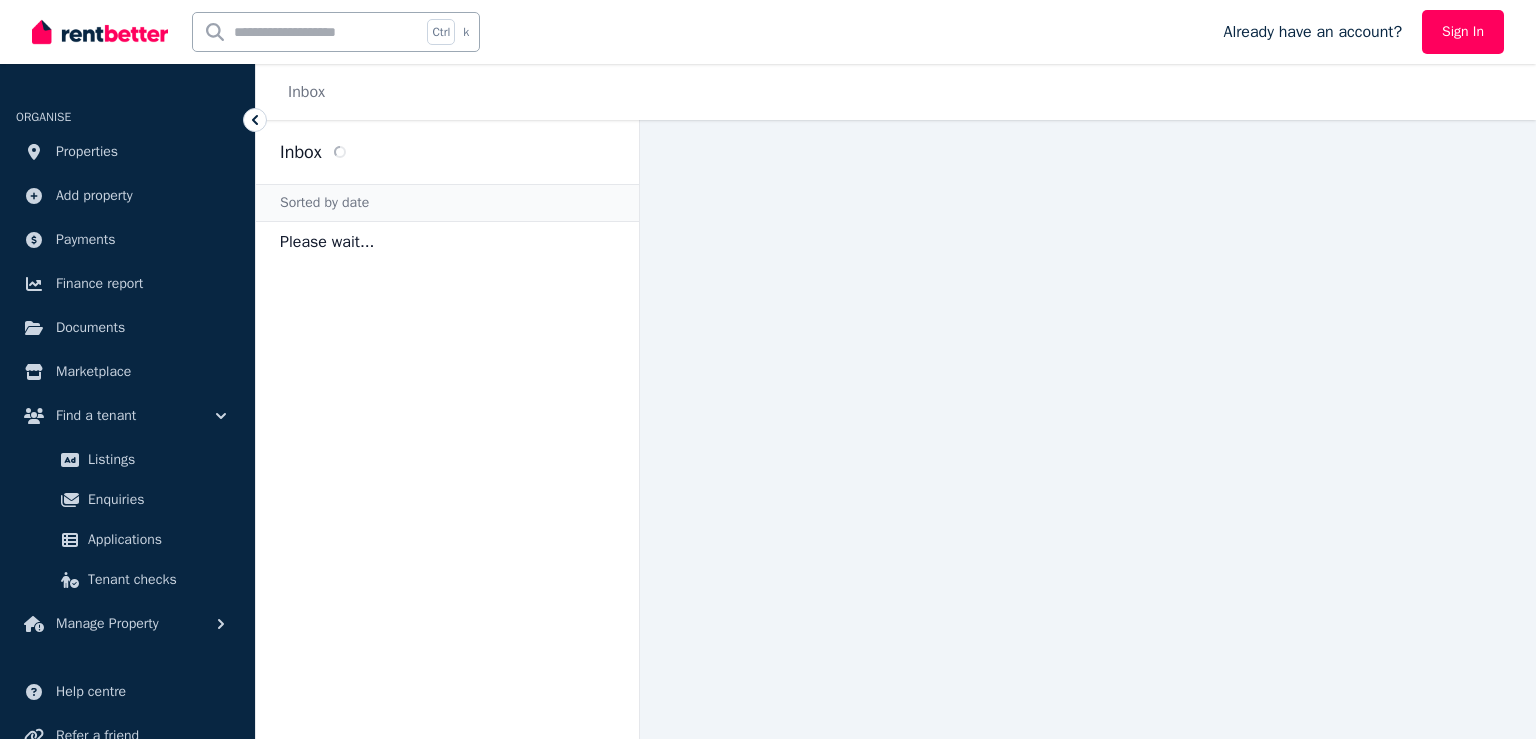 scroll, scrollTop: 0, scrollLeft: 0, axis: both 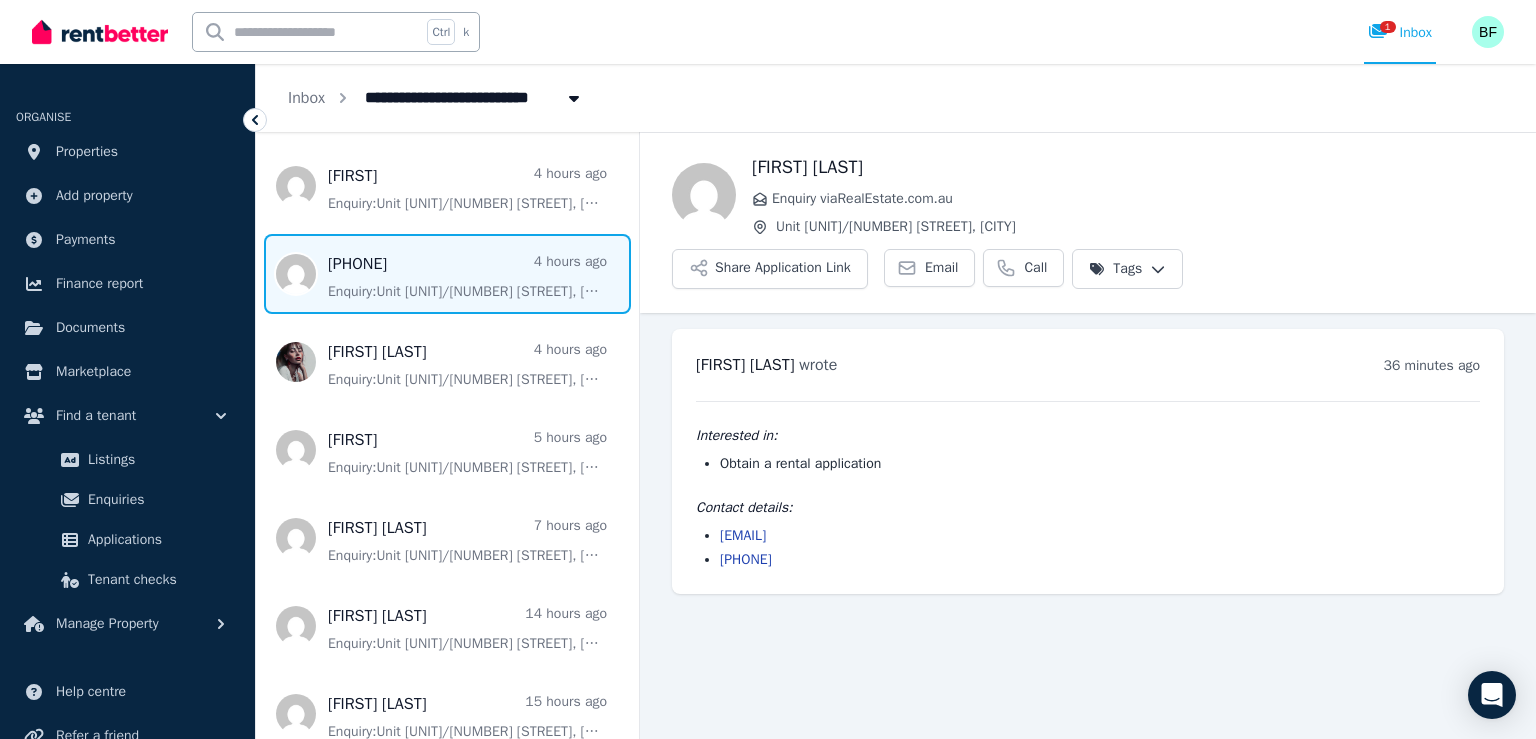 click at bounding box center (447, 274) 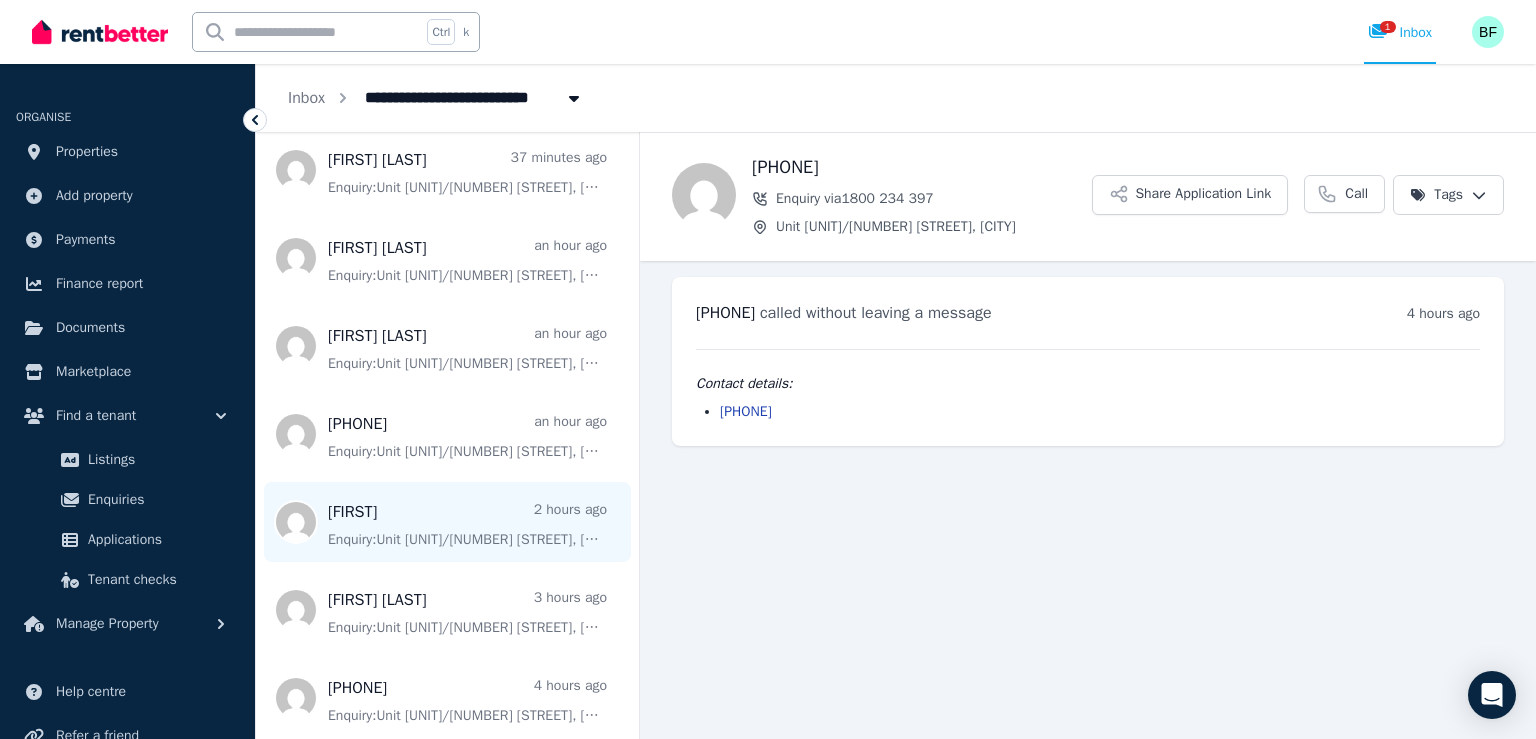 scroll, scrollTop: 0, scrollLeft: 0, axis: both 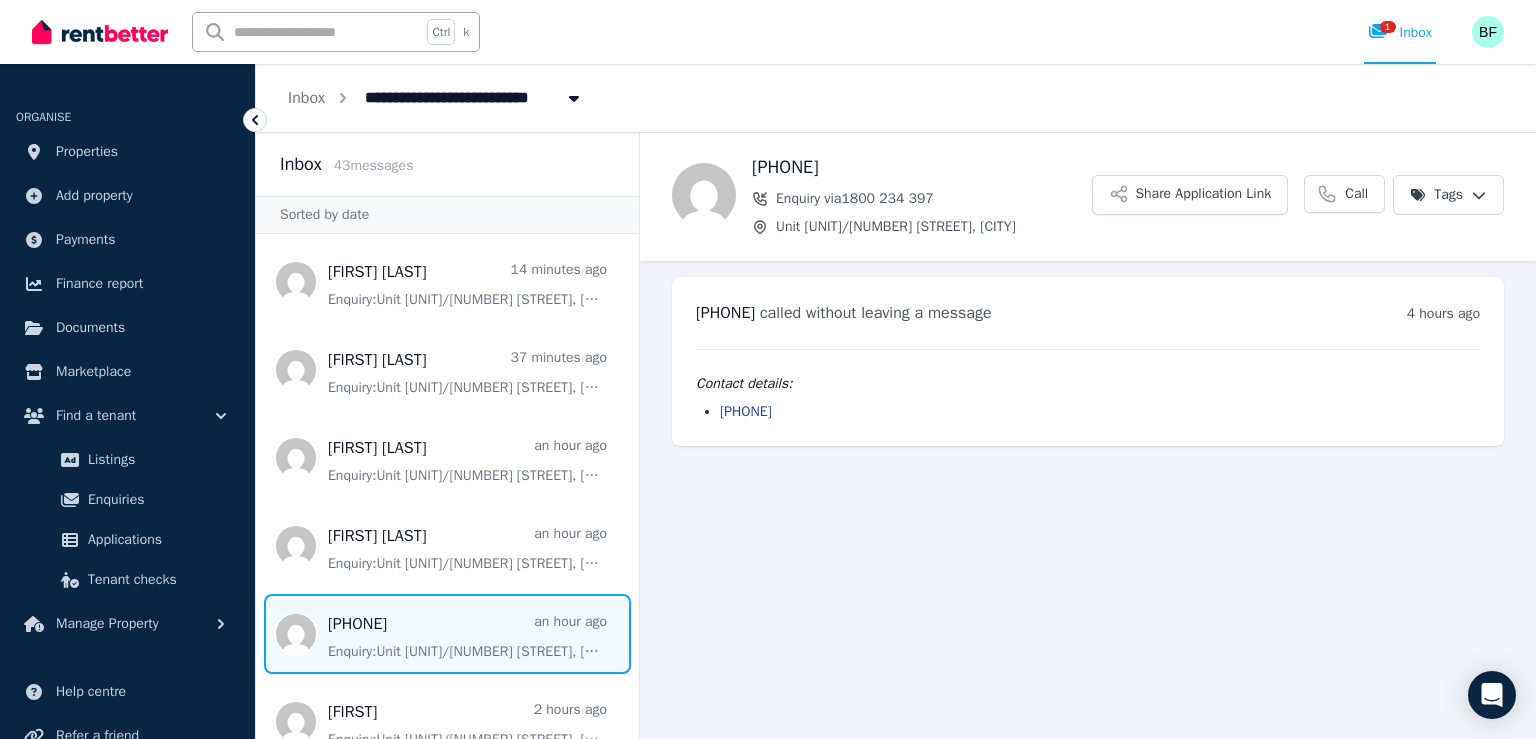 click at bounding box center [447, 634] 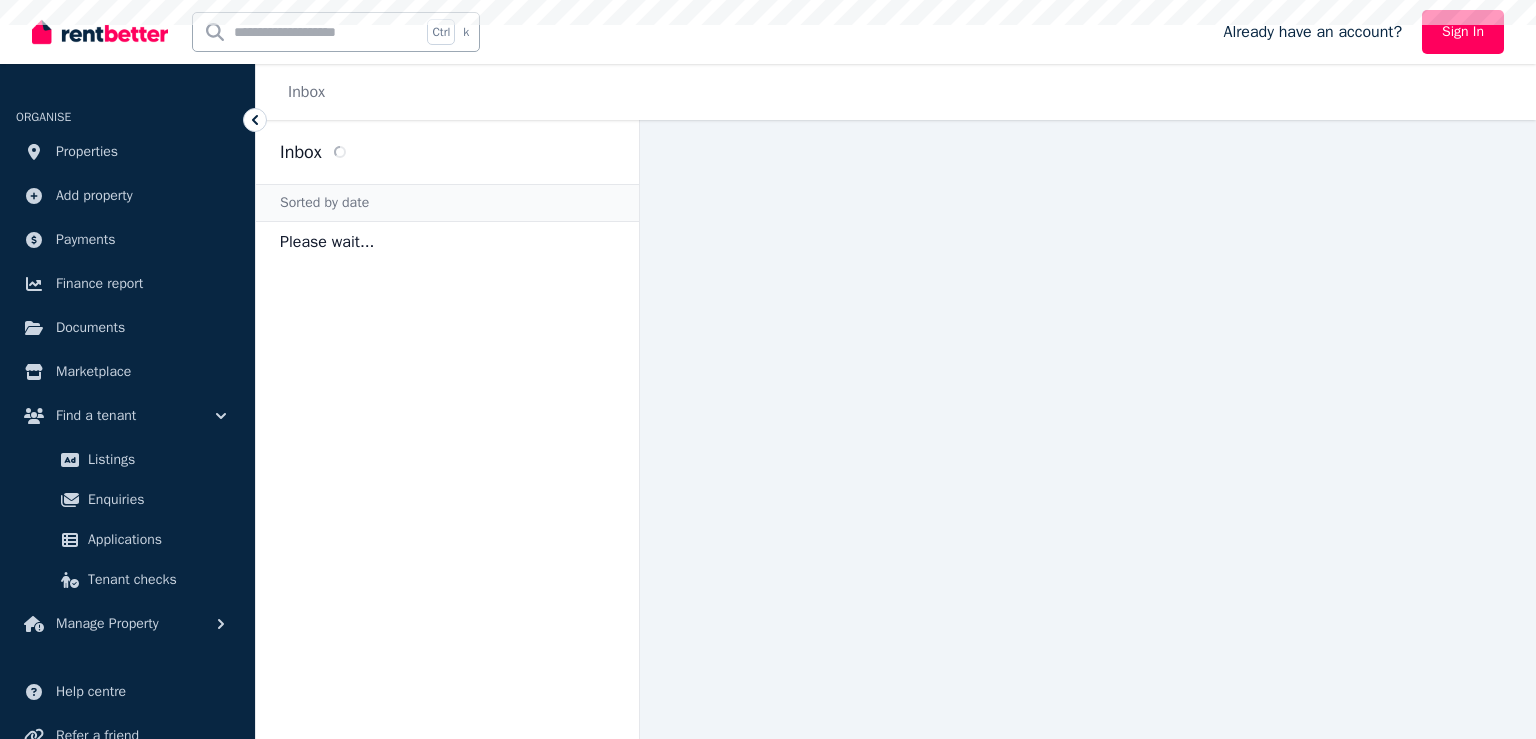 scroll, scrollTop: 0, scrollLeft: 0, axis: both 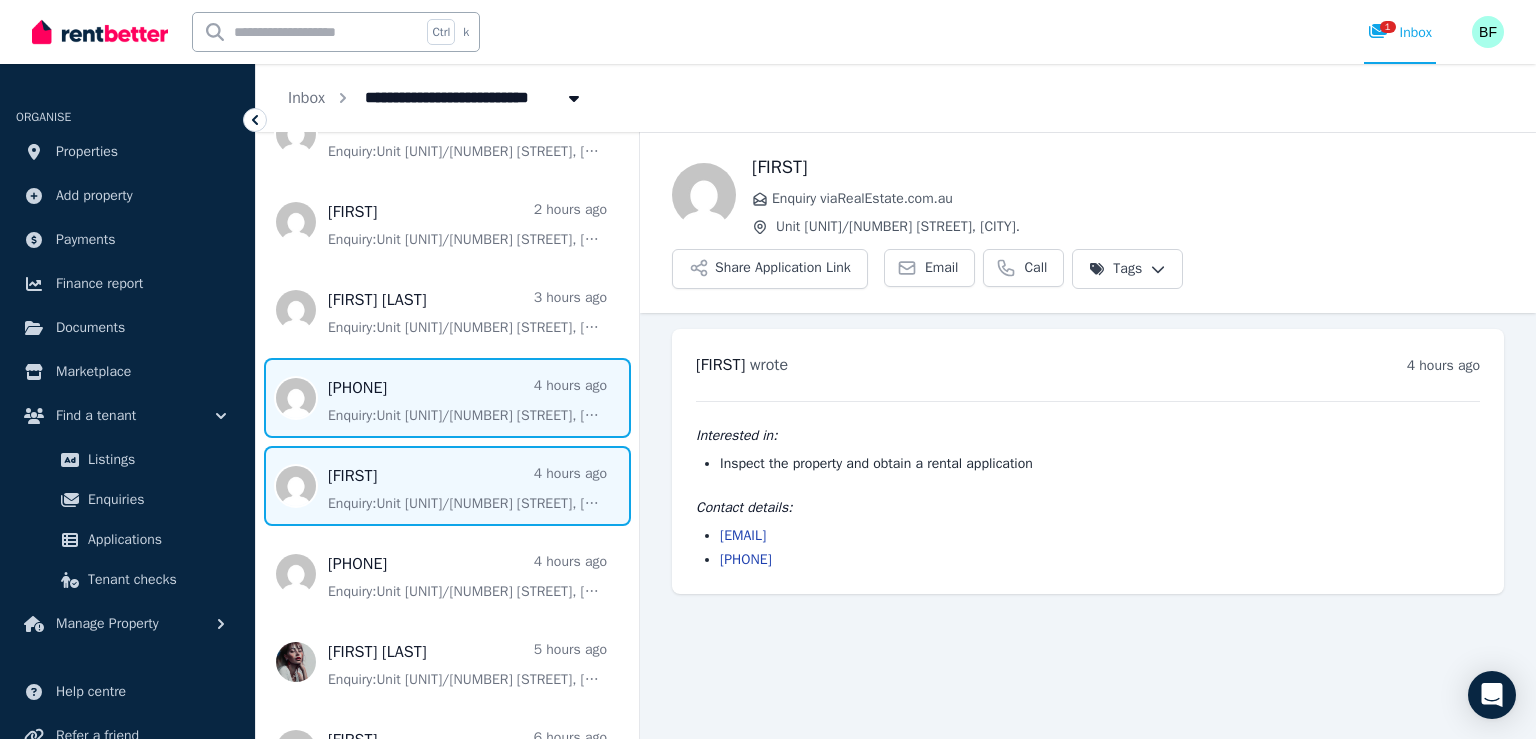 click at bounding box center (447, 398) 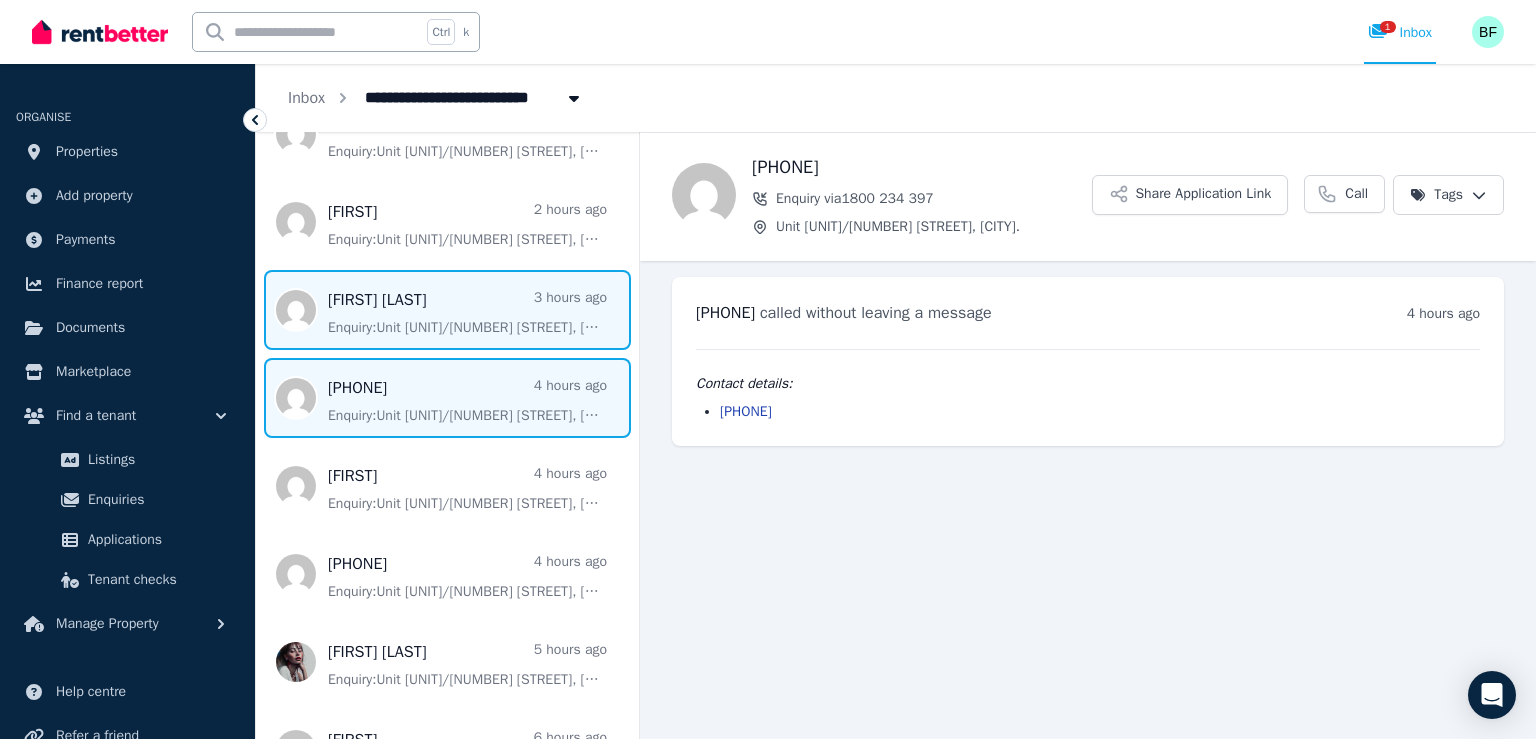 click at bounding box center (447, 310) 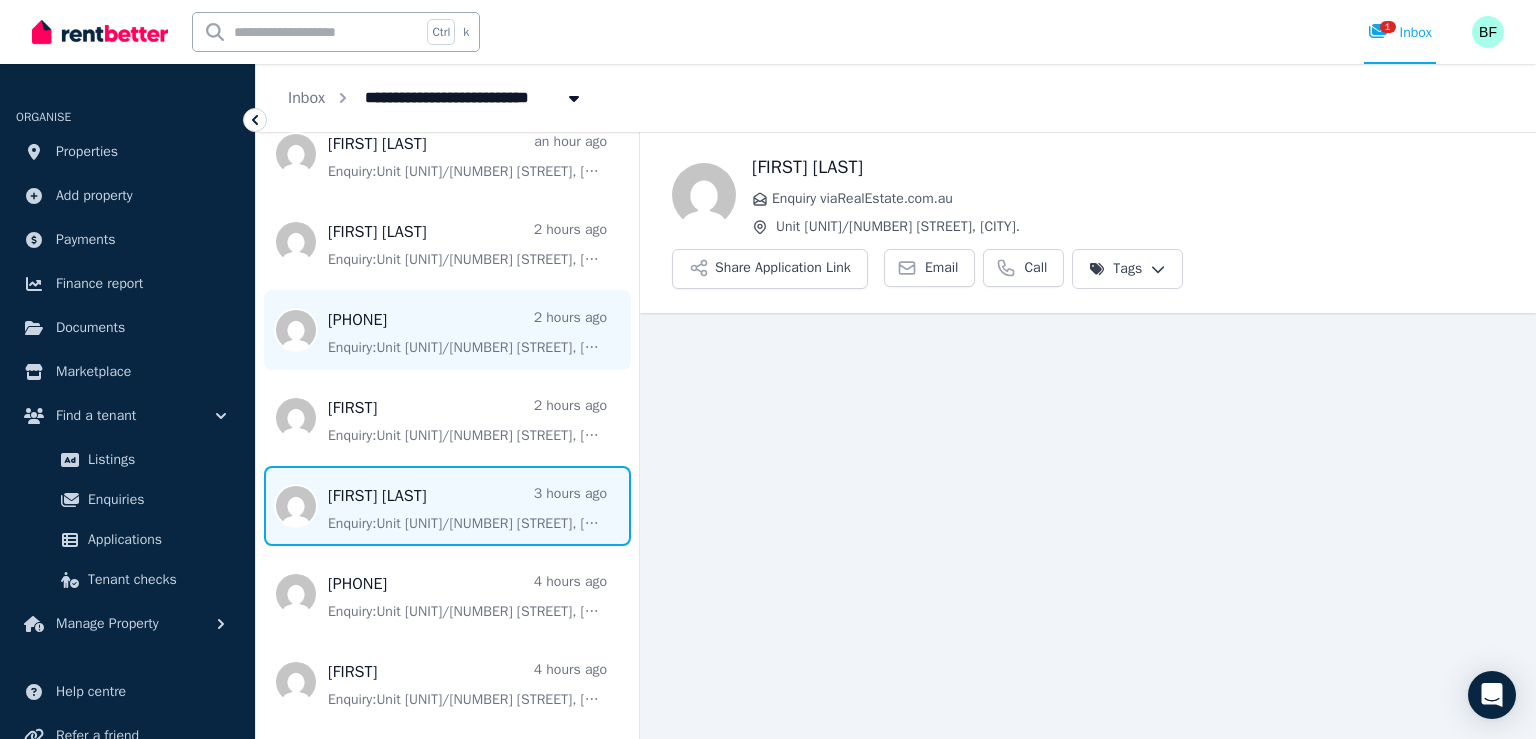 scroll, scrollTop: 300, scrollLeft: 0, axis: vertical 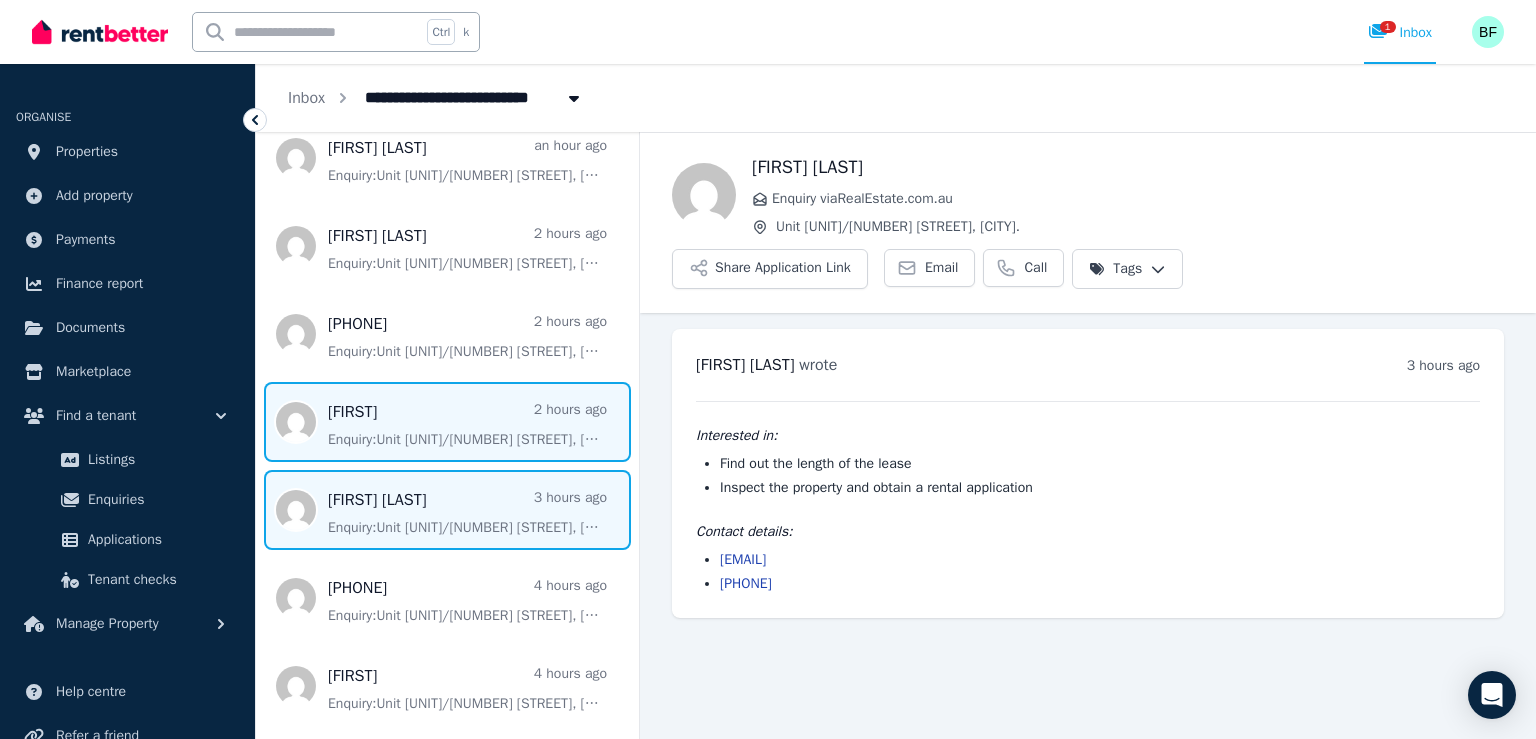 click at bounding box center [447, 422] 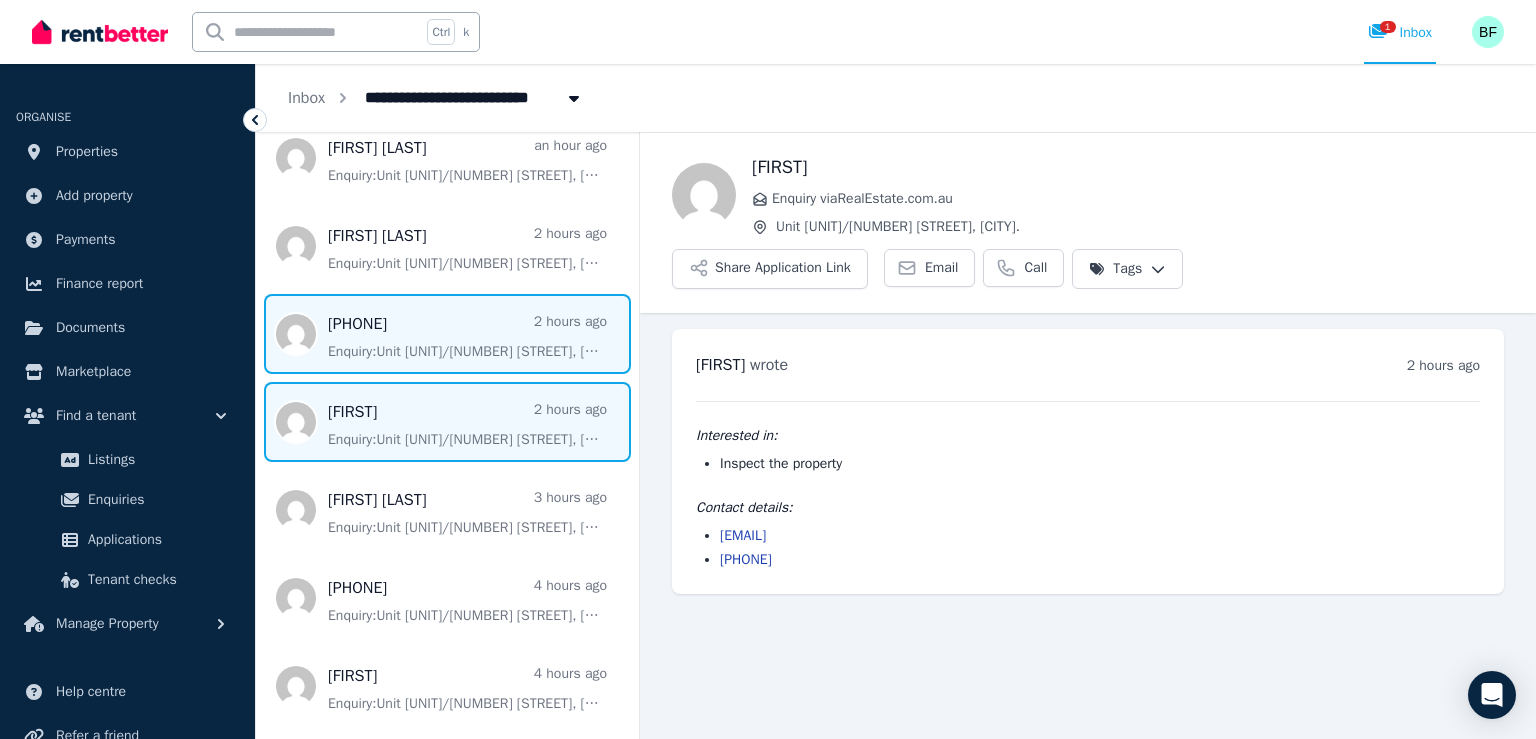 click at bounding box center (447, 334) 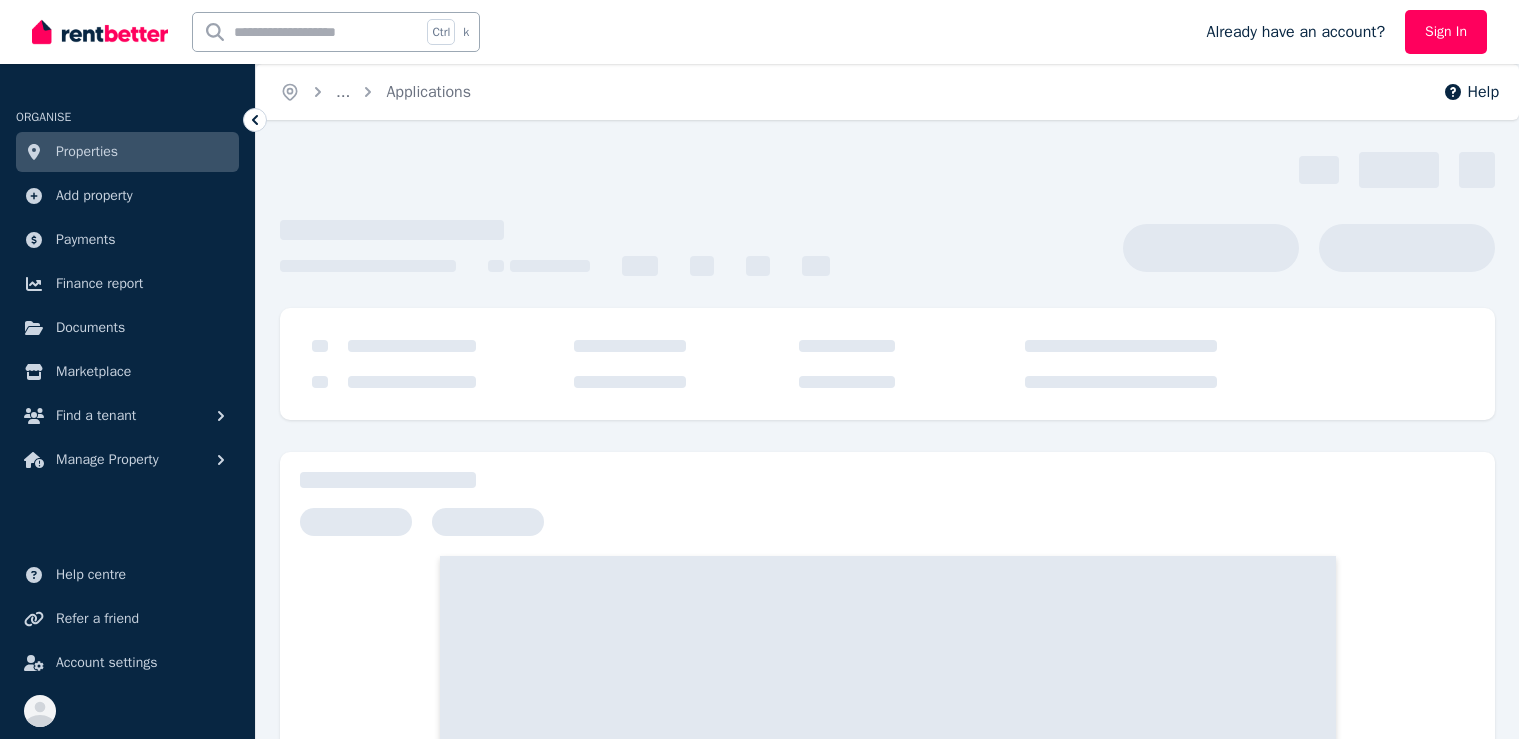scroll, scrollTop: 0, scrollLeft: 0, axis: both 